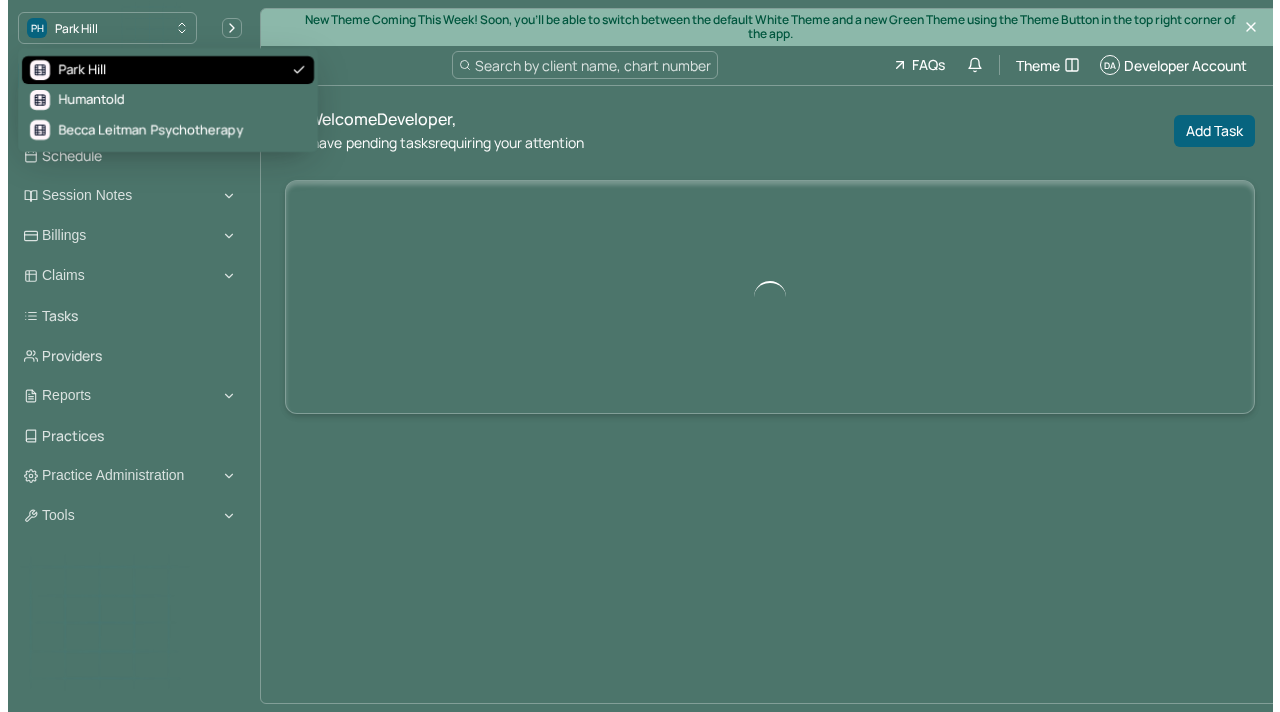 scroll, scrollTop: 0, scrollLeft: 0, axis: both 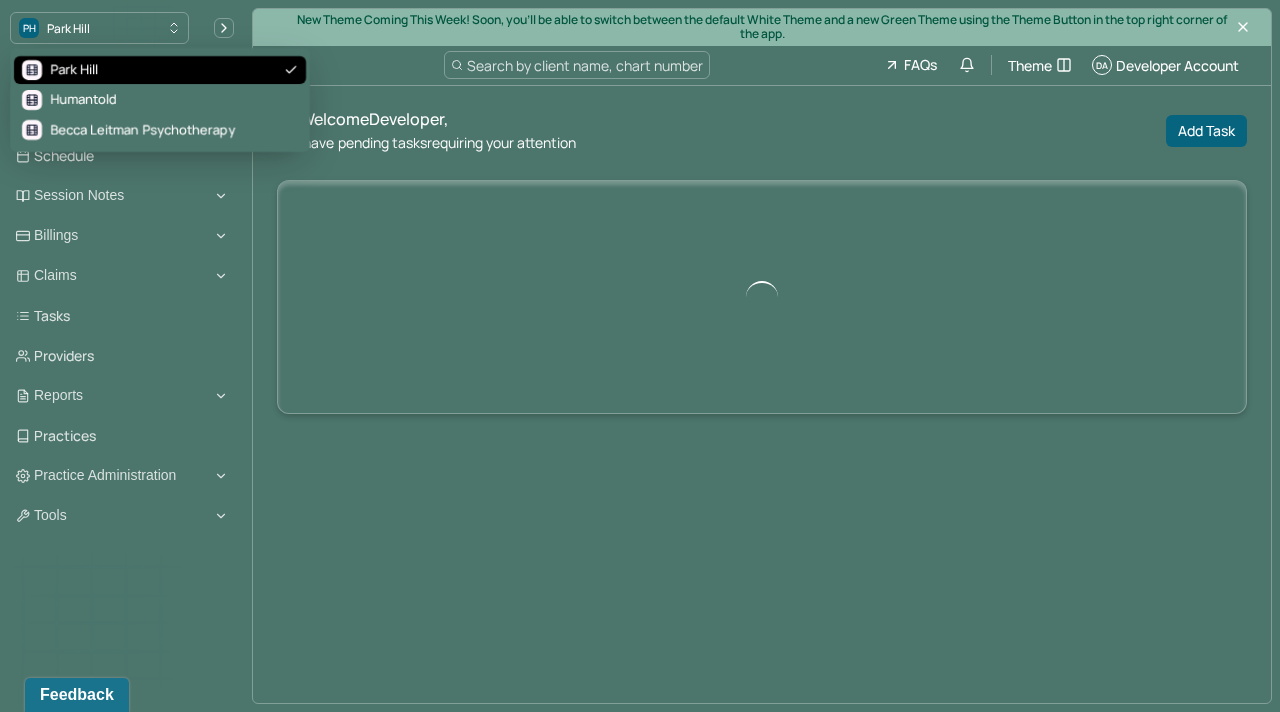 click on "PH Park Hill" at bounding box center (99, 28) 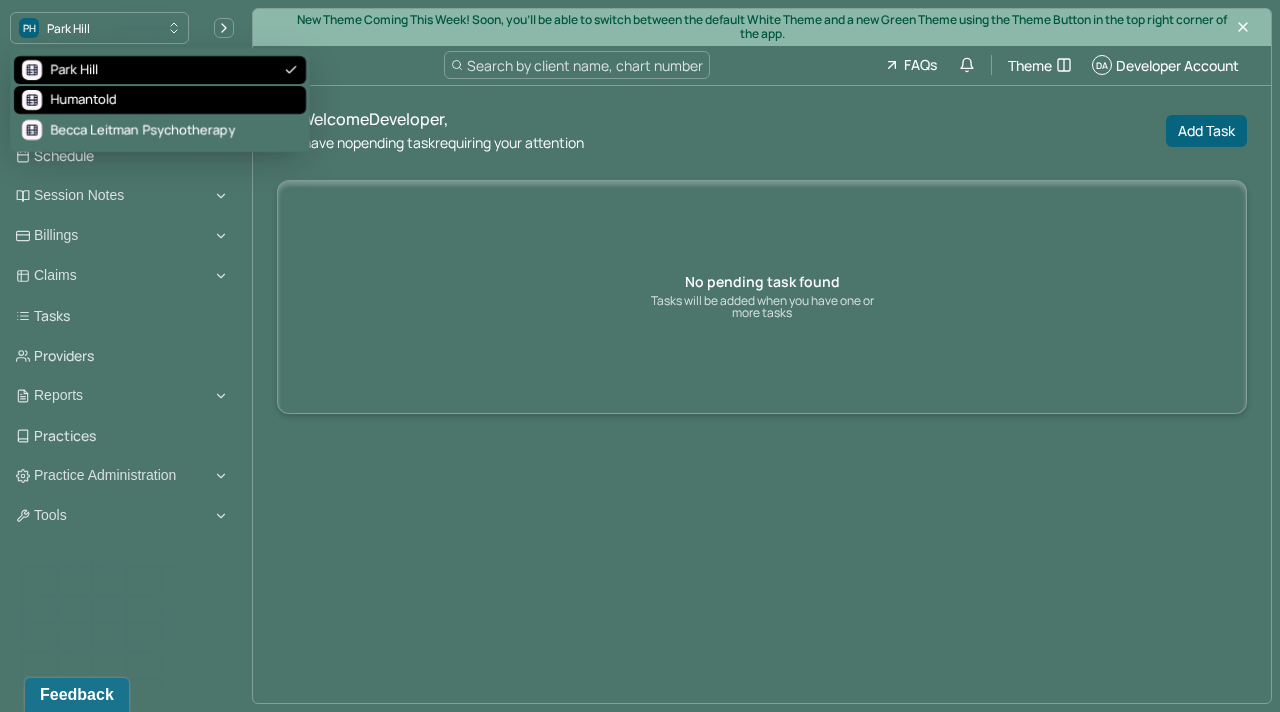 click on "Humantold" at bounding box center (160, 100) 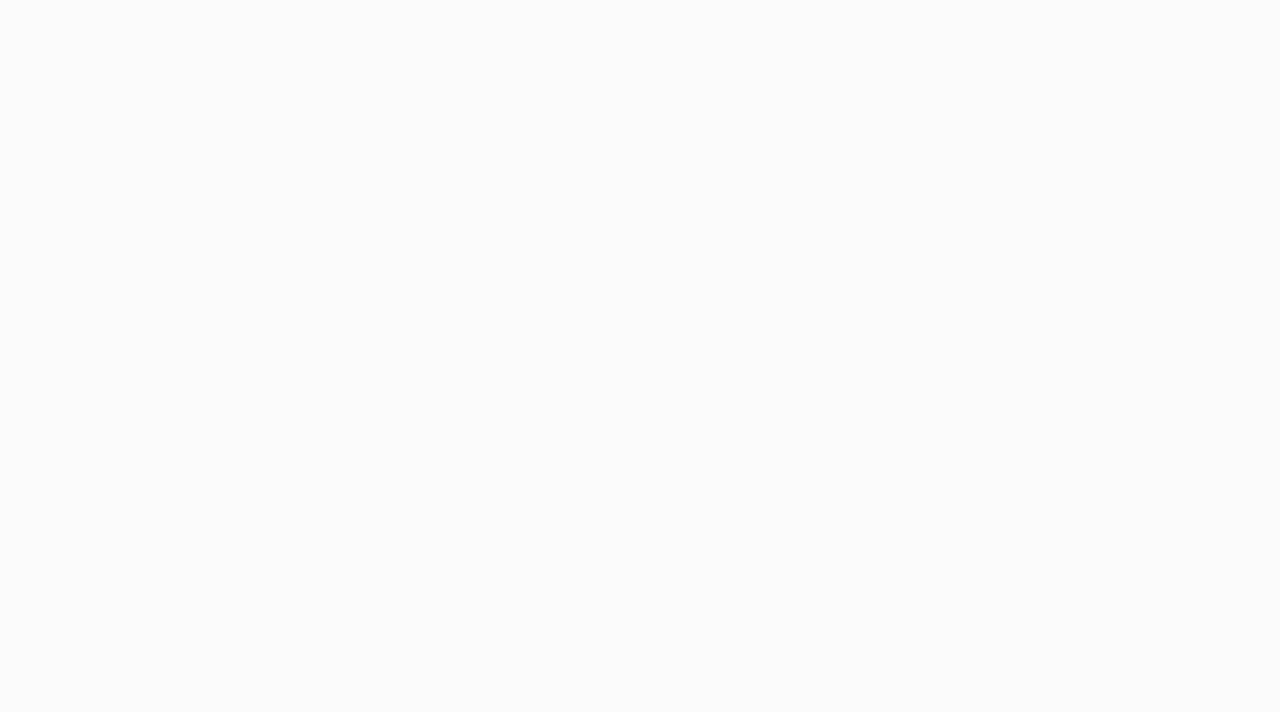 scroll, scrollTop: 0, scrollLeft: 0, axis: both 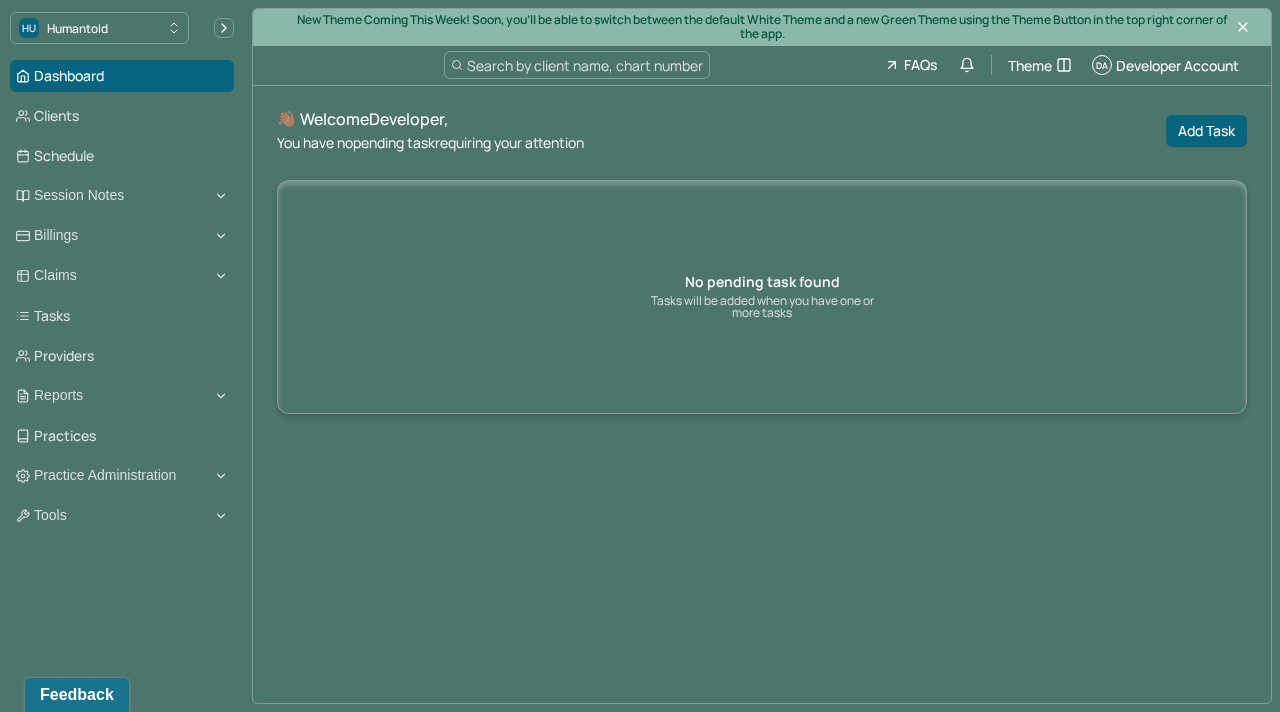 click on "Search by client name, chart number" at bounding box center (585, 65) 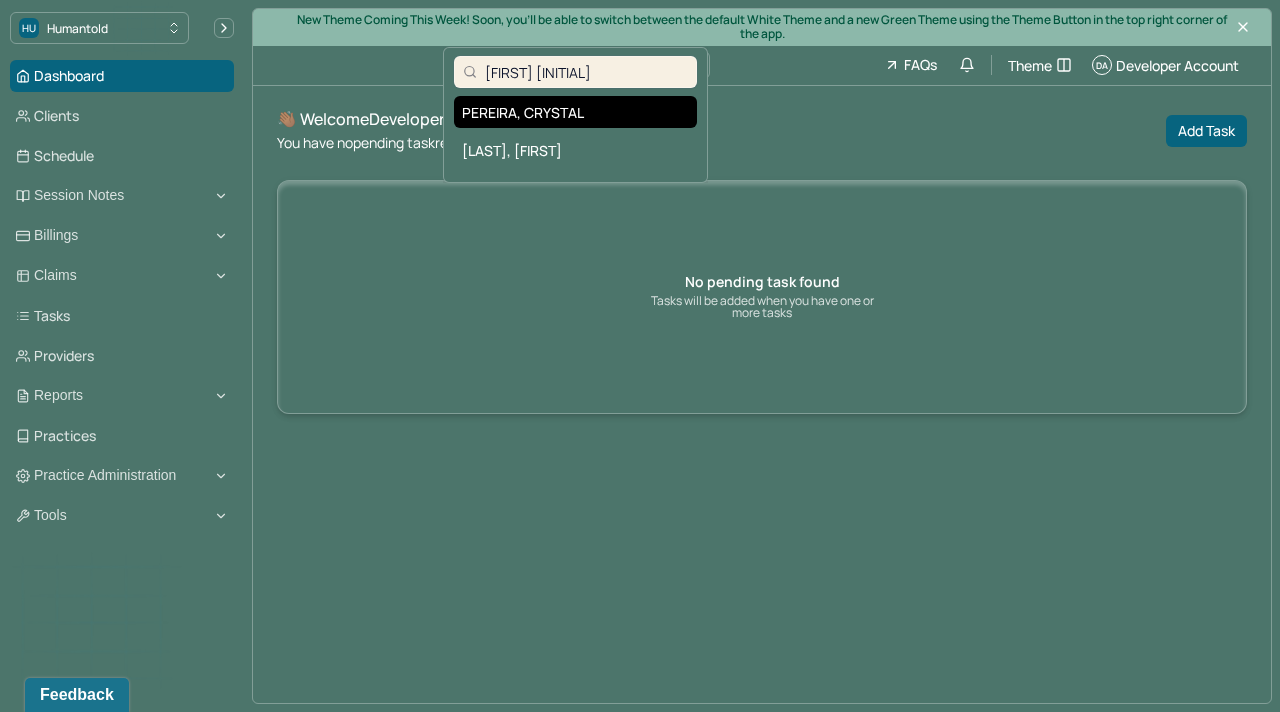 type on "[FIRST] [INITIAL]" 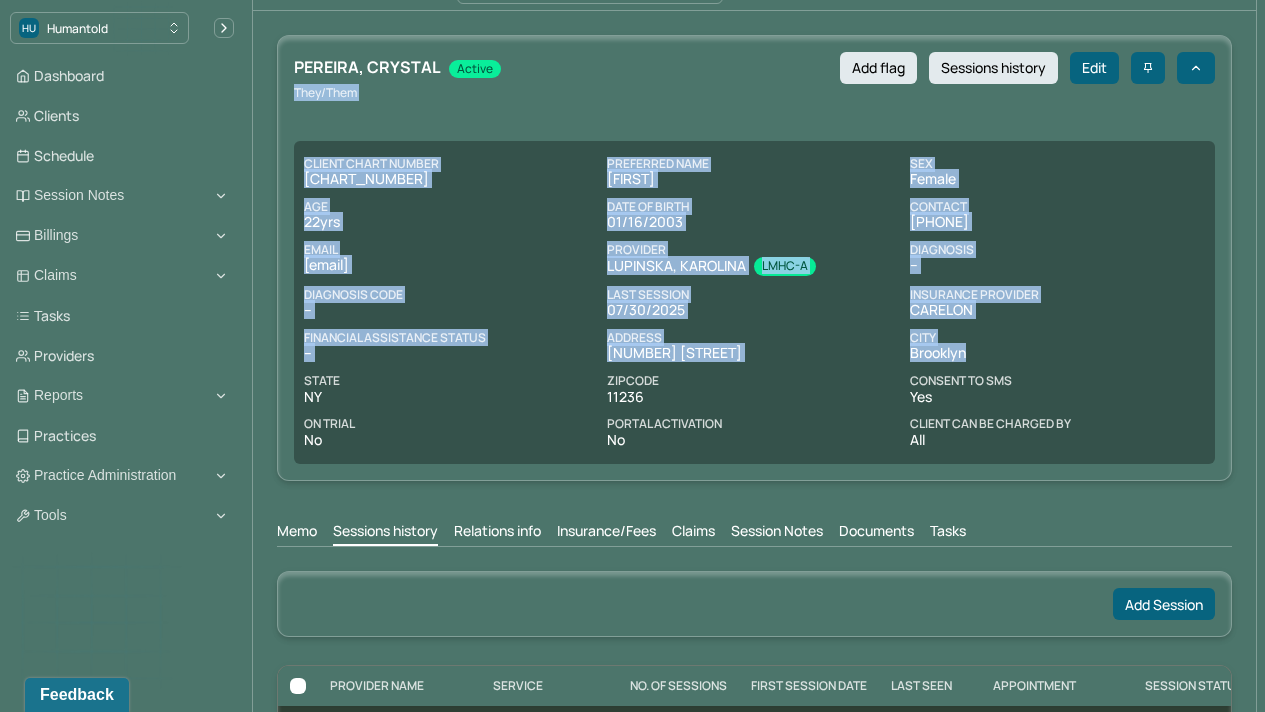 scroll, scrollTop: 179, scrollLeft: 0, axis: vertical 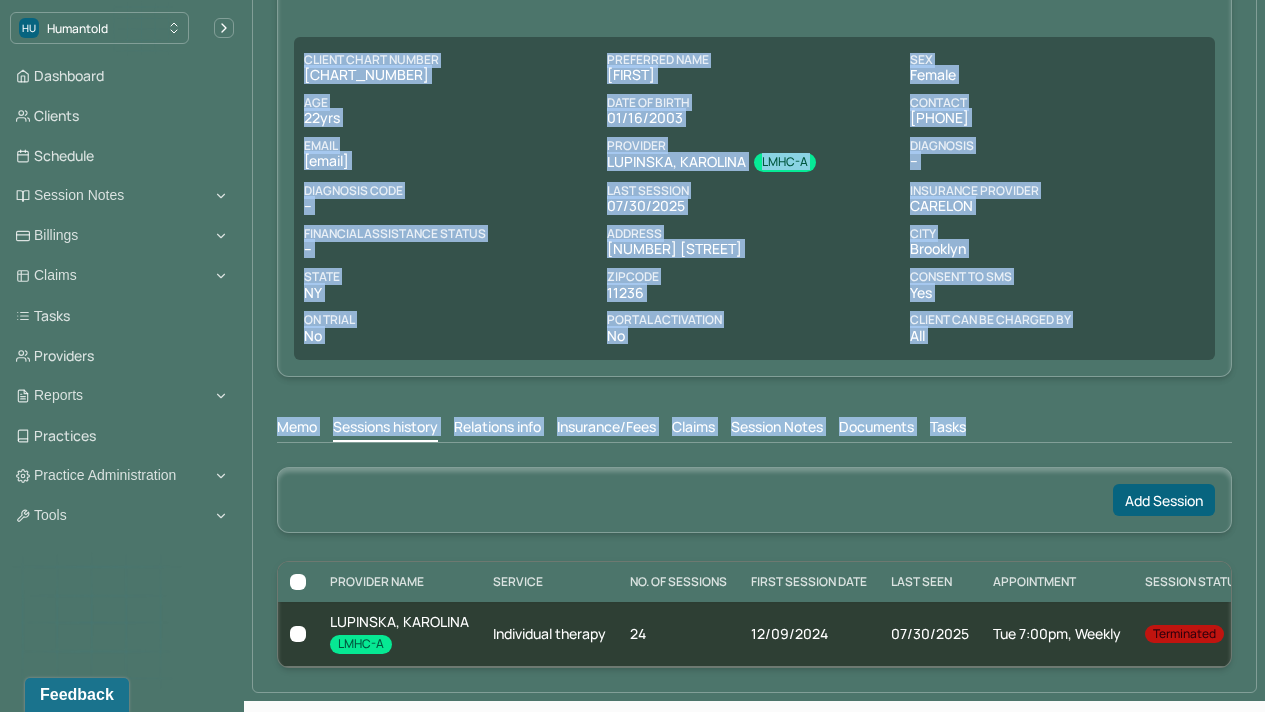 drag, startPoint x: 1279, startPoint y: 142, endPoint x: 1277, endPoint y: 474, distance: 332.006 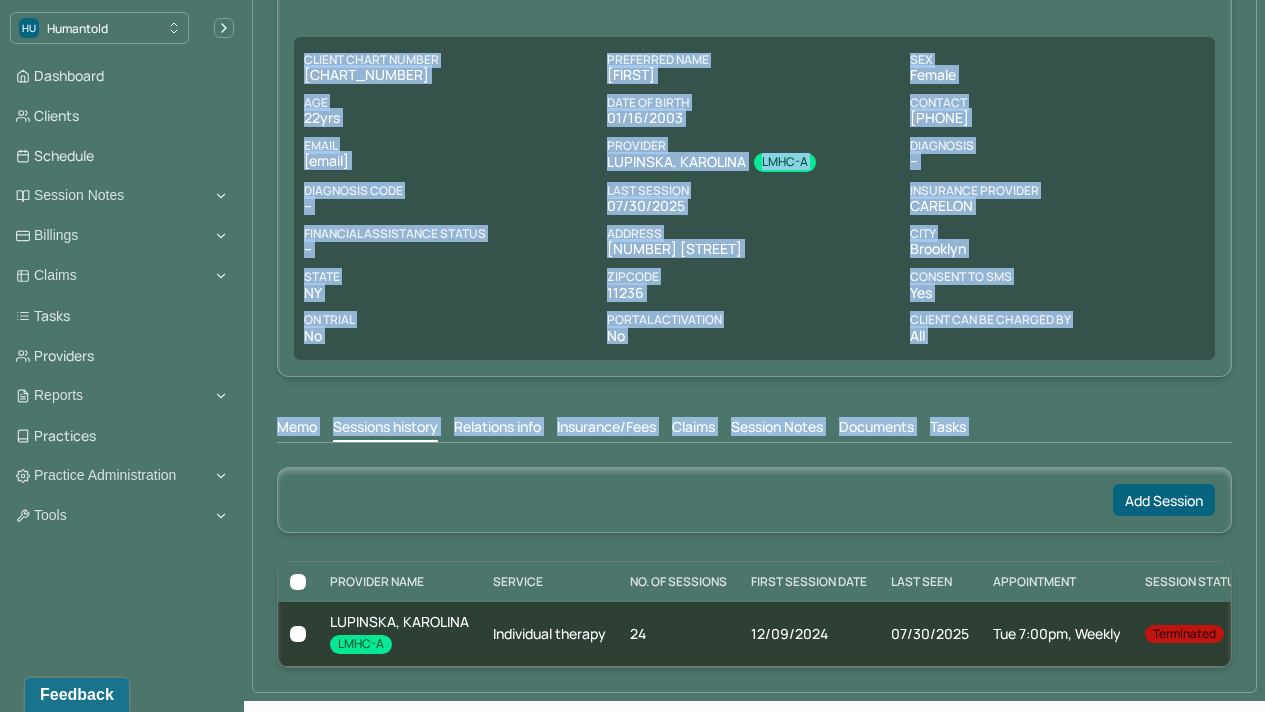 click on "Add Session" at bounding box center [754, 500] 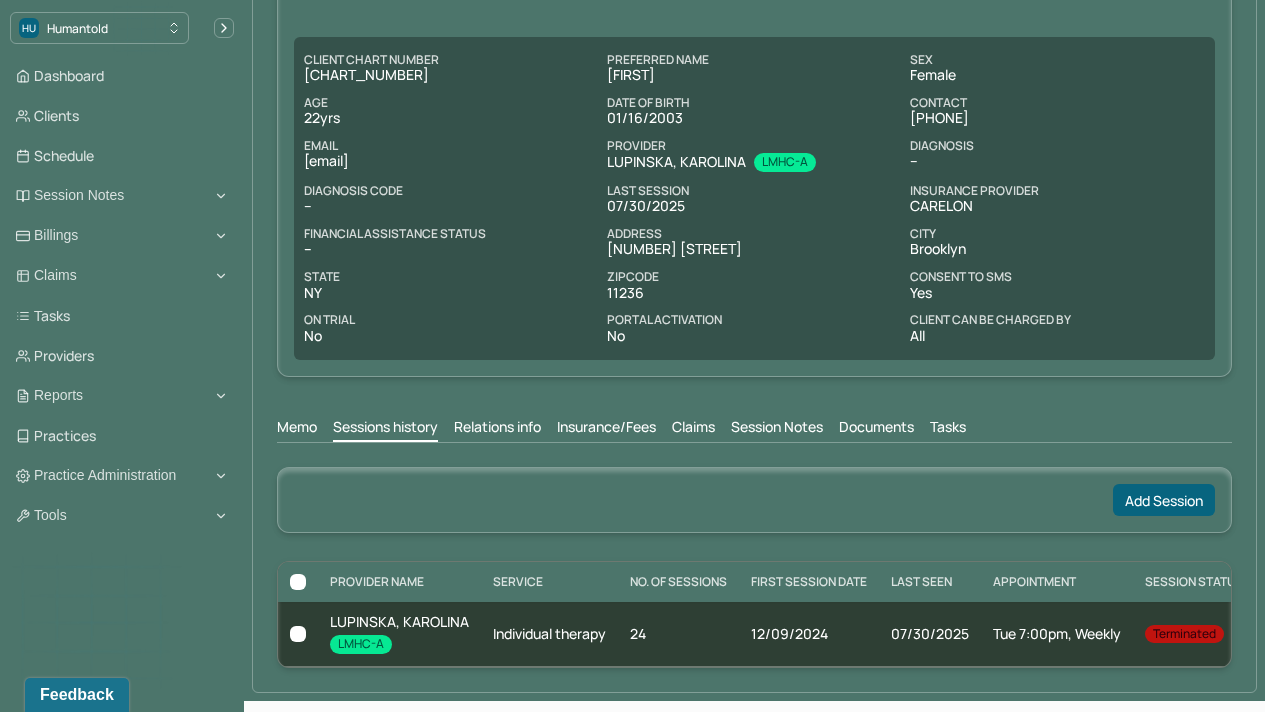 click on "Session Notes" at bounding box center [777, 429] 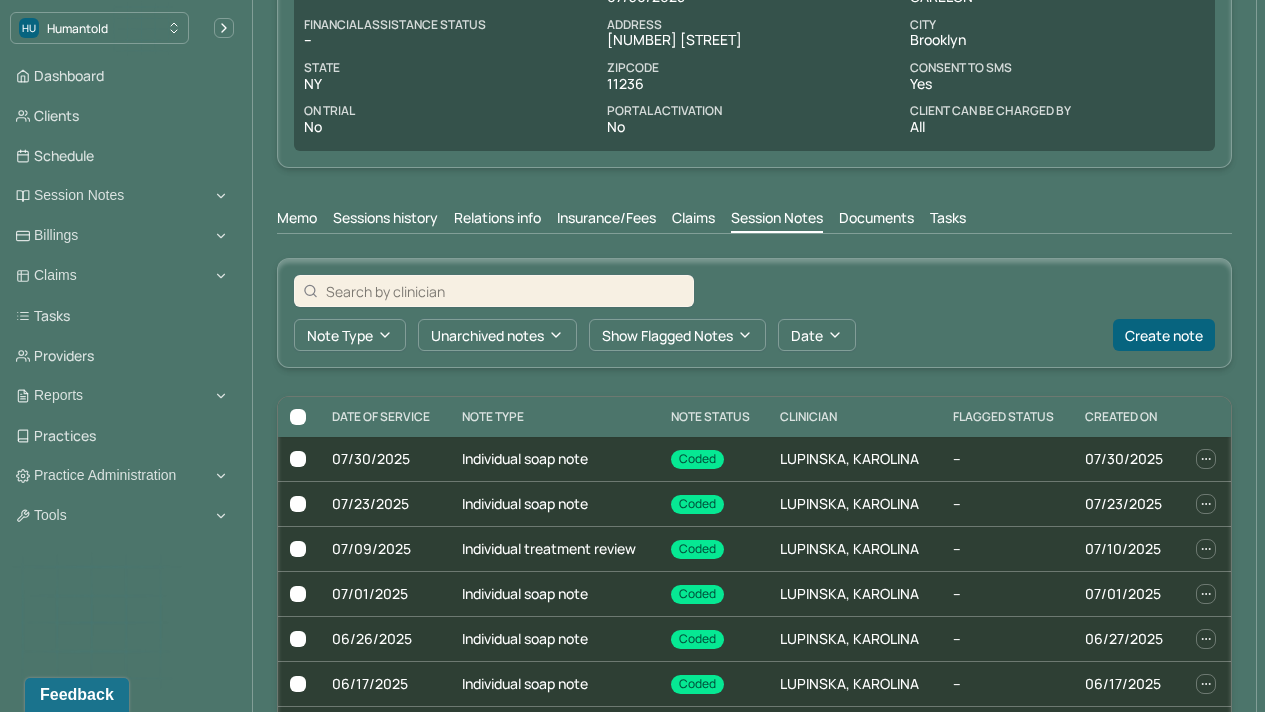 scroll, scrollTop: 672, scrollLeft: 0, axis: vertical 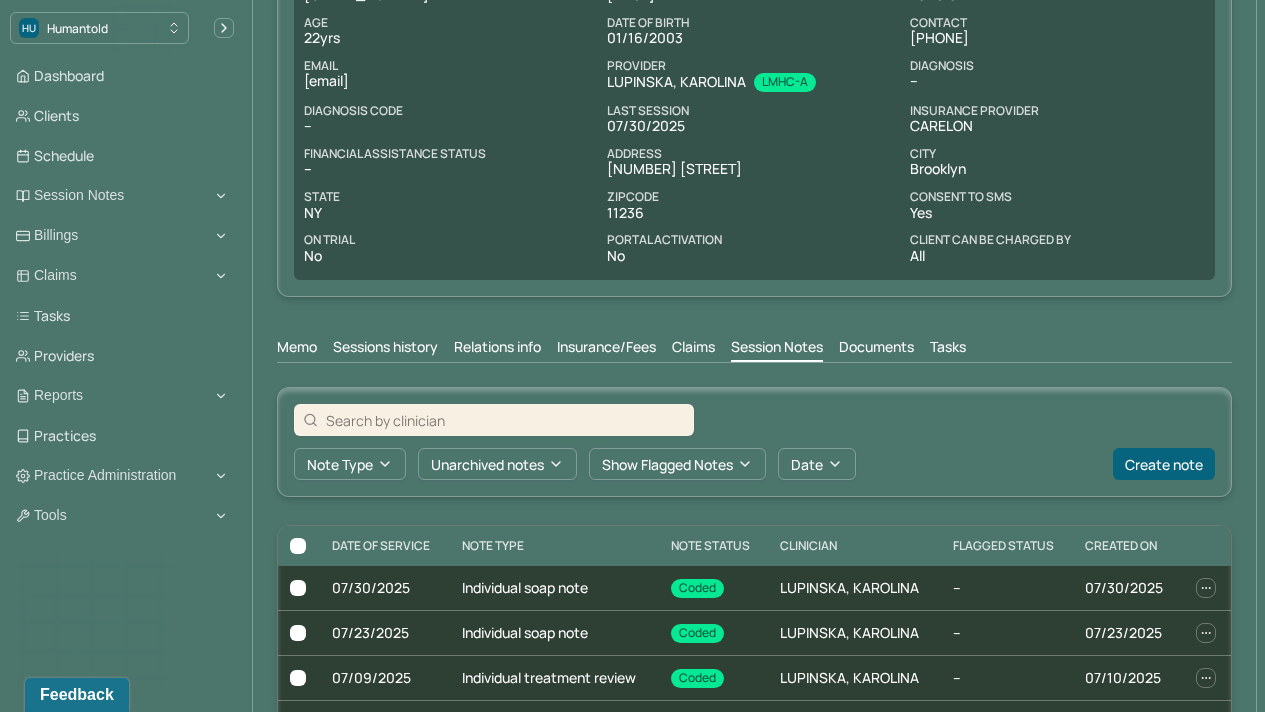 click on "Sessions history" at bounding box center [385, 349] 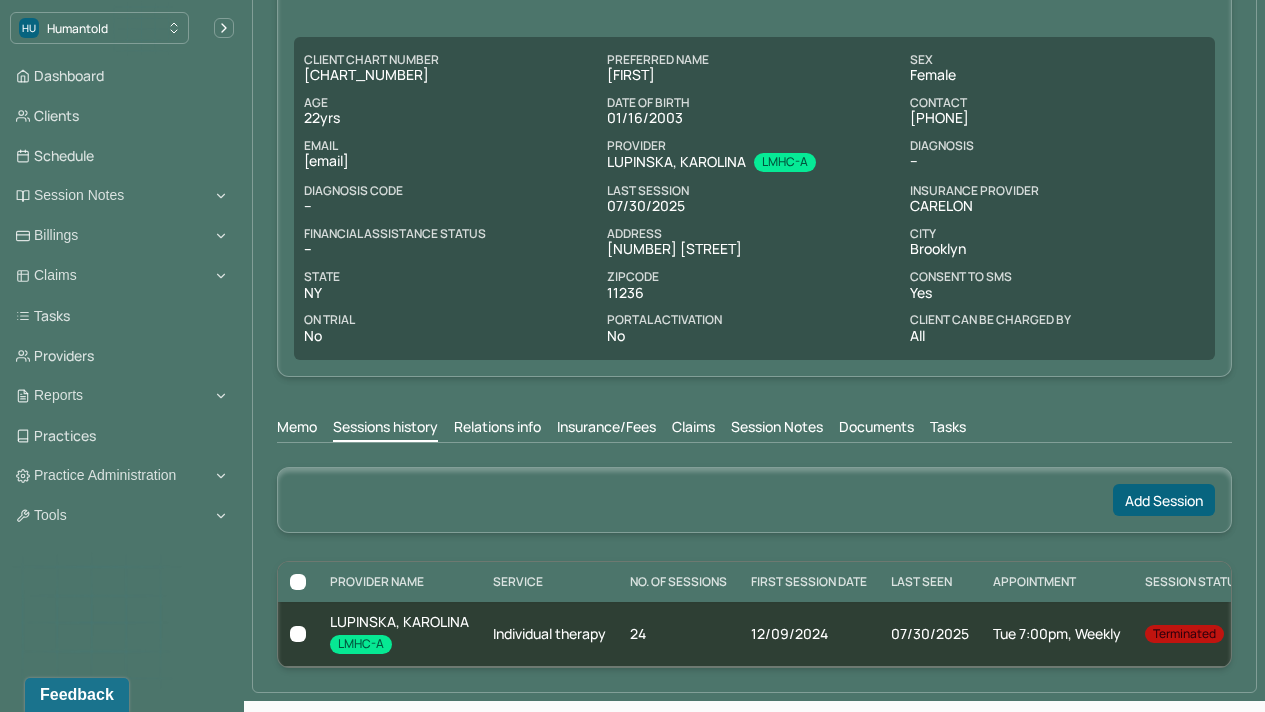 drag, startPoint x: 302, startPoint y: 159, endPoint x: 489, endPoint y: 163, distance: 187.04277 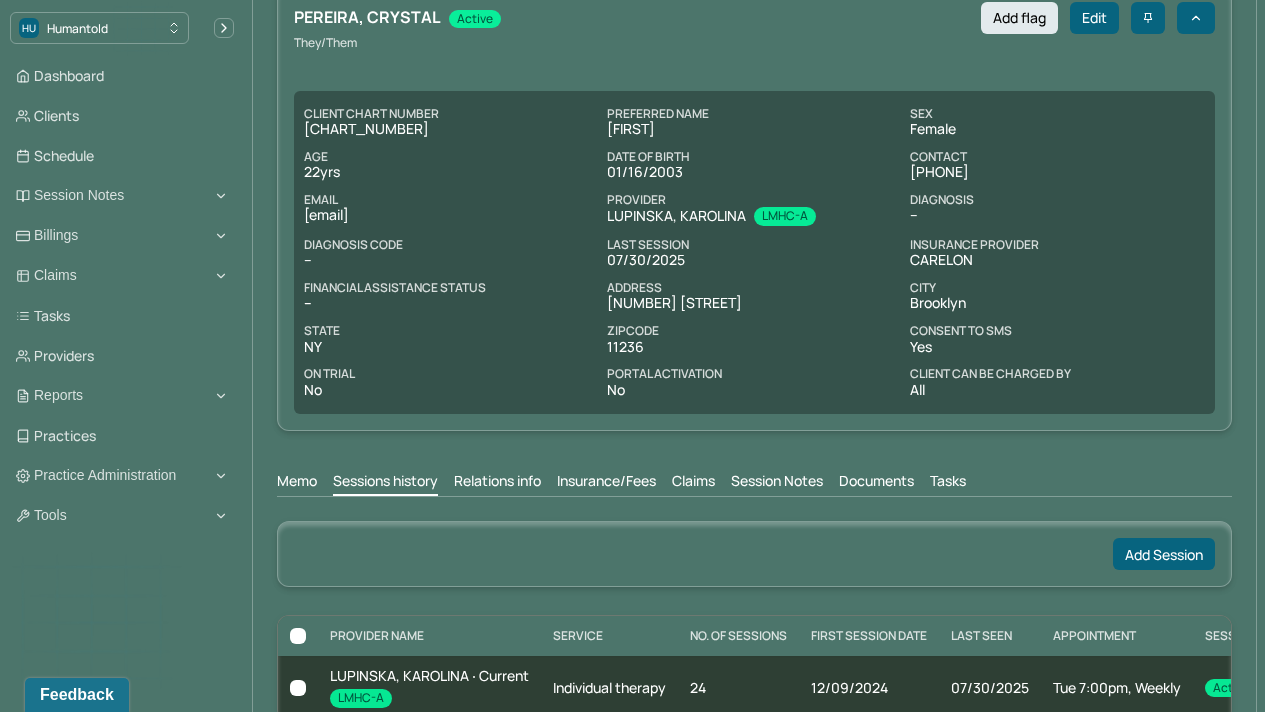 scroll, scrollTop: 179, scrollLeft: 0, axis: vertical 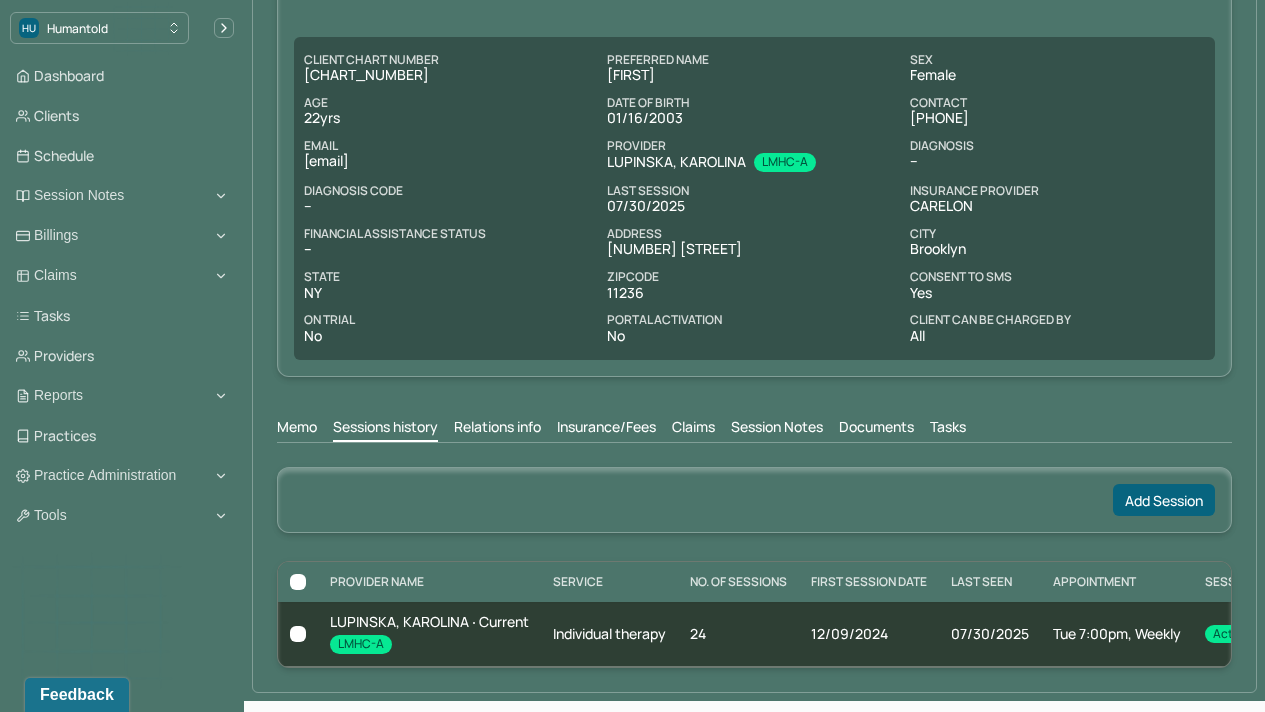 click on "Session Notes" at bounding box center (777, 429) 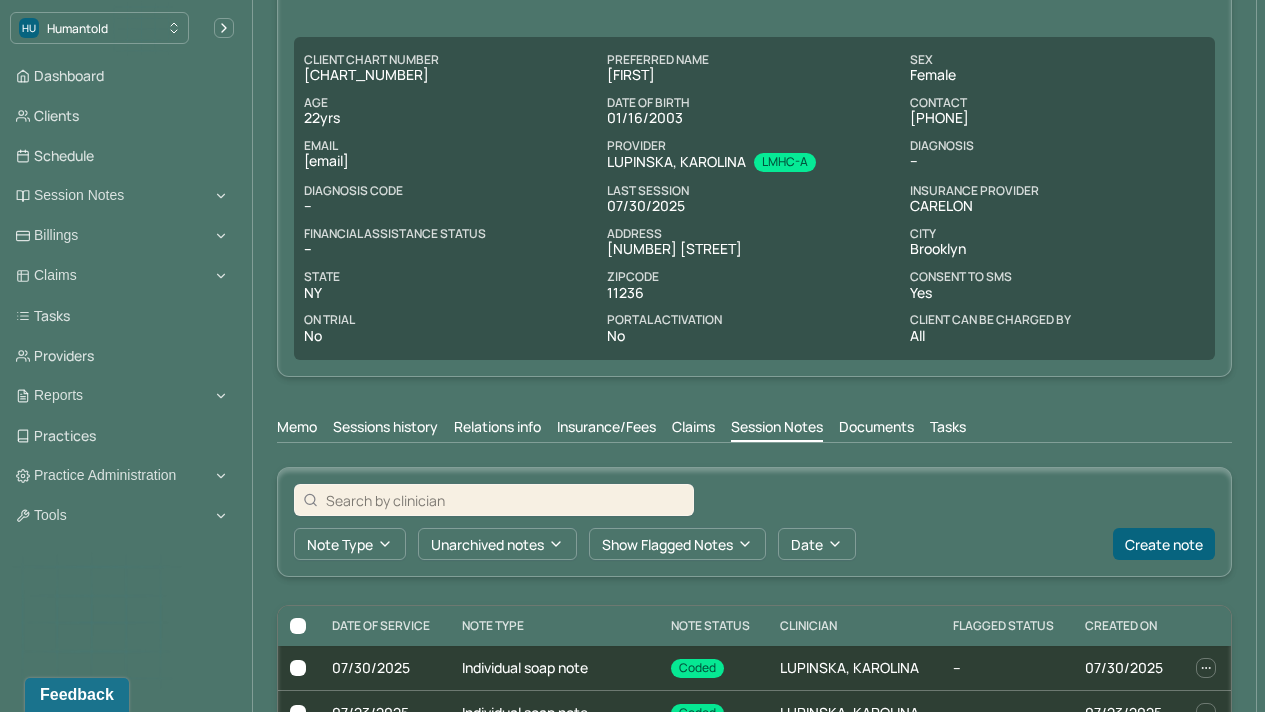 click on "Sessions history" at bounding box center [385, 429] 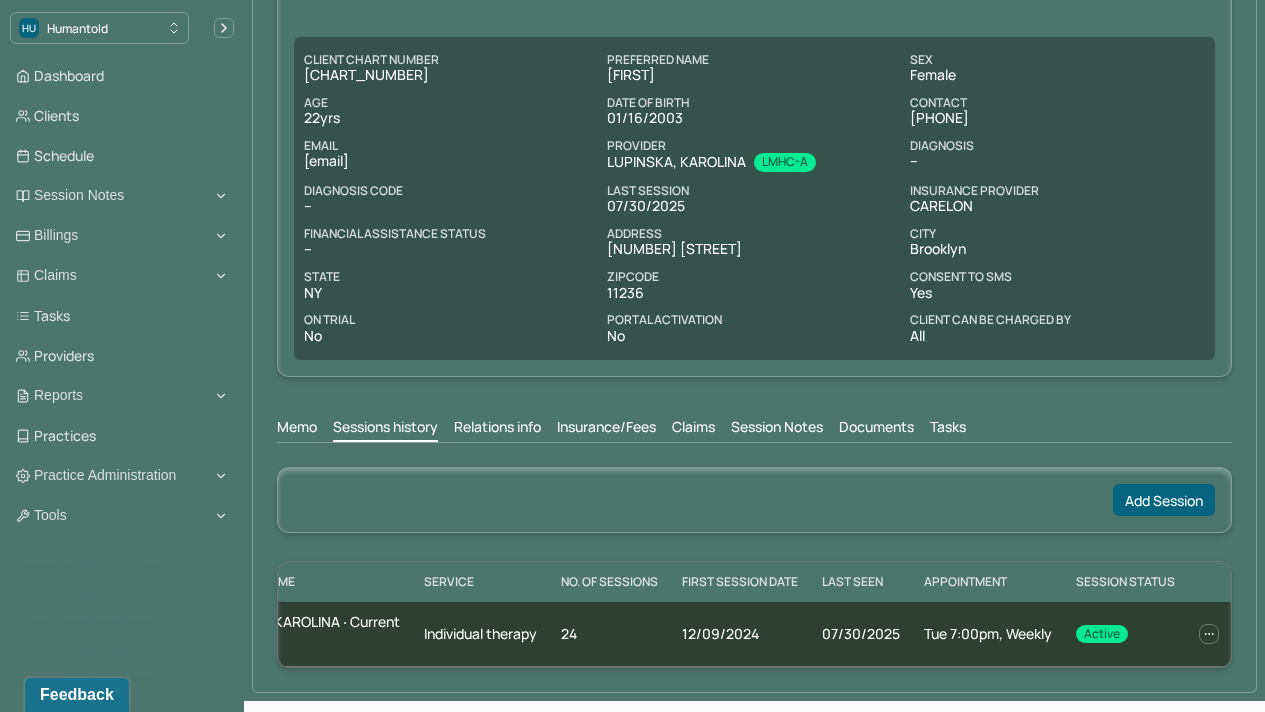 scroll, scrollTop: 0, scrollLeft: 134, axis: horizontal 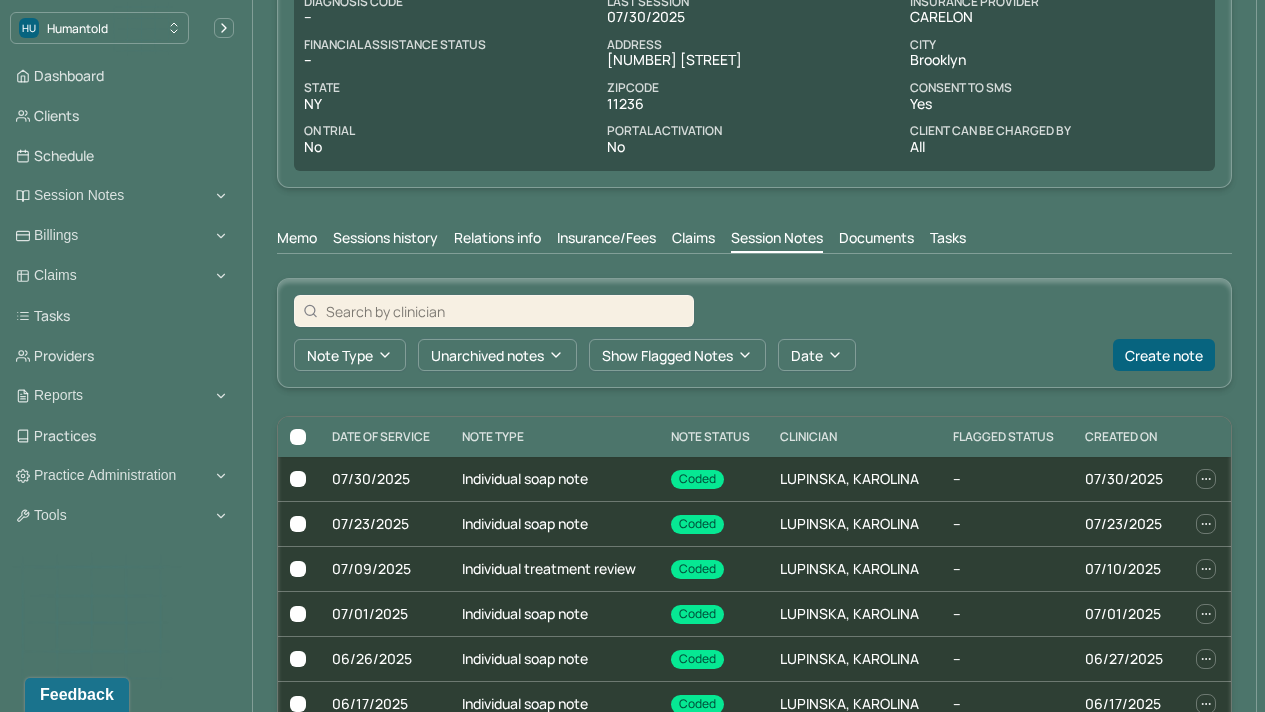 drag, startPoint x: 1279, startPoint y: 396, endPoint x: 1279, endPoint y: 351, distance: 45 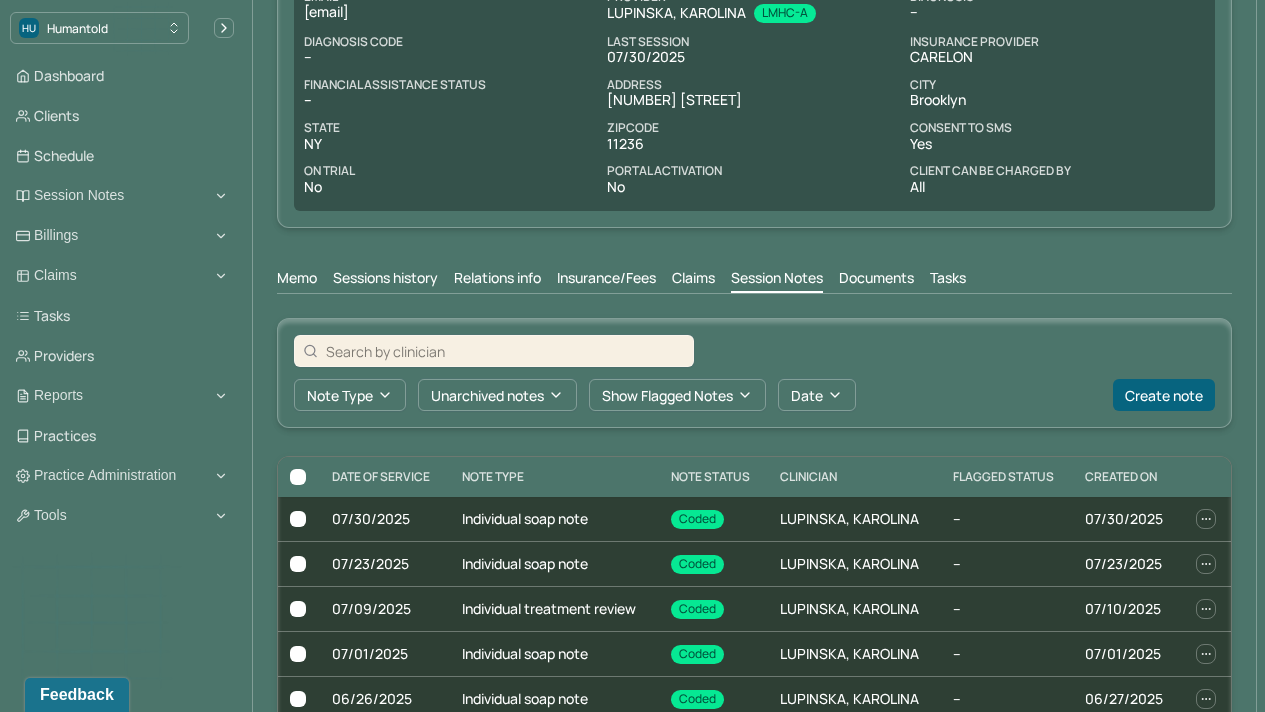 click on "Sessions history" at bounding box center [385, 280] 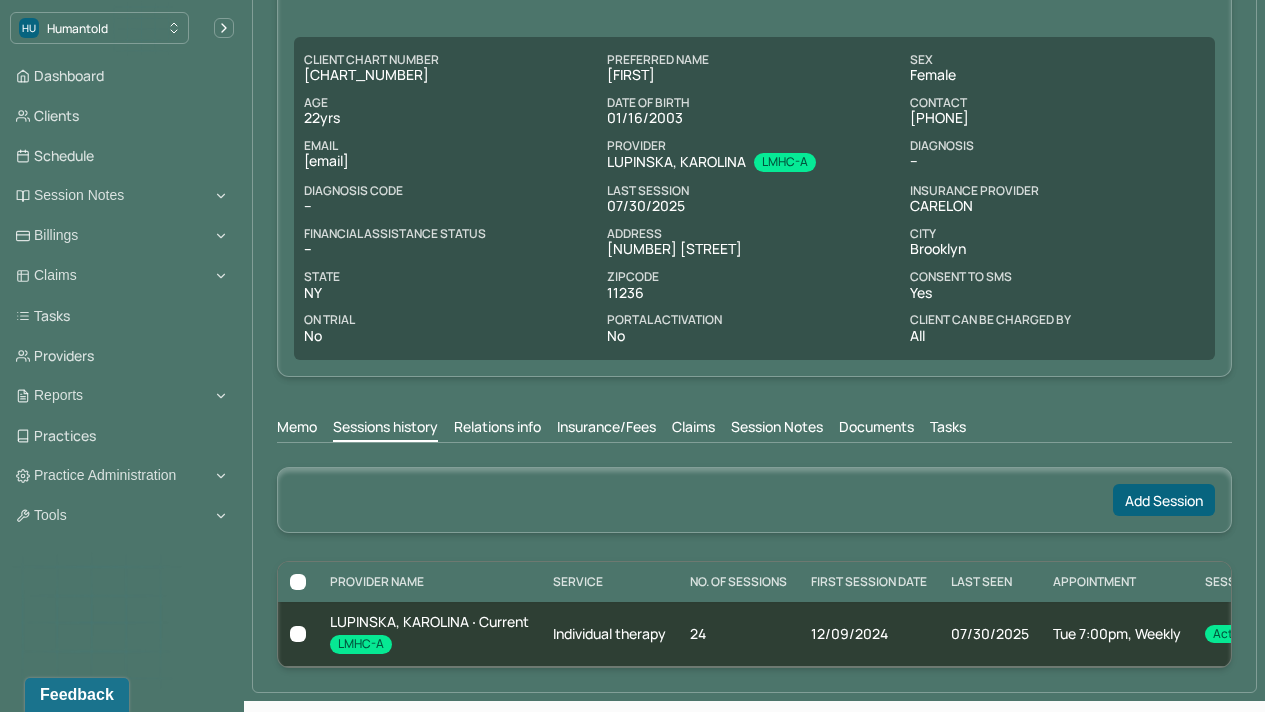 scroll, scrollTop: 179, scrollLeft: 0, axis: vertical 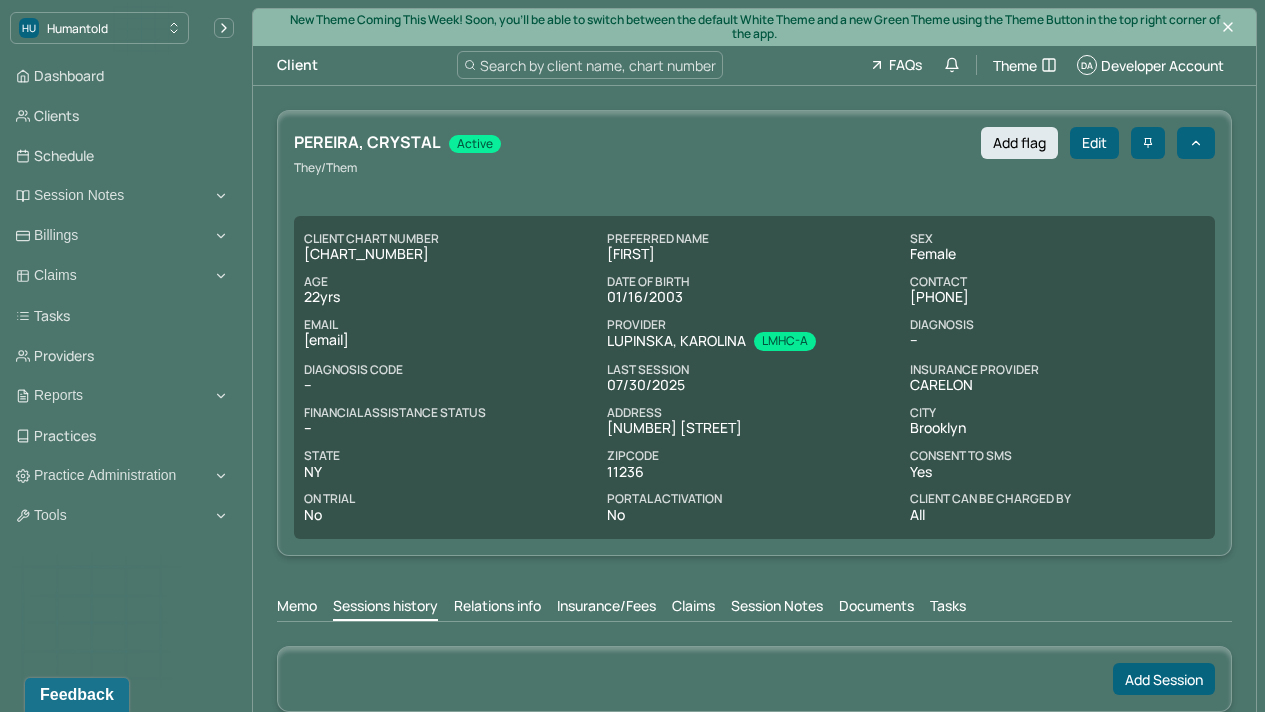 click on "Session Notes" at bounding box center (777, 608) 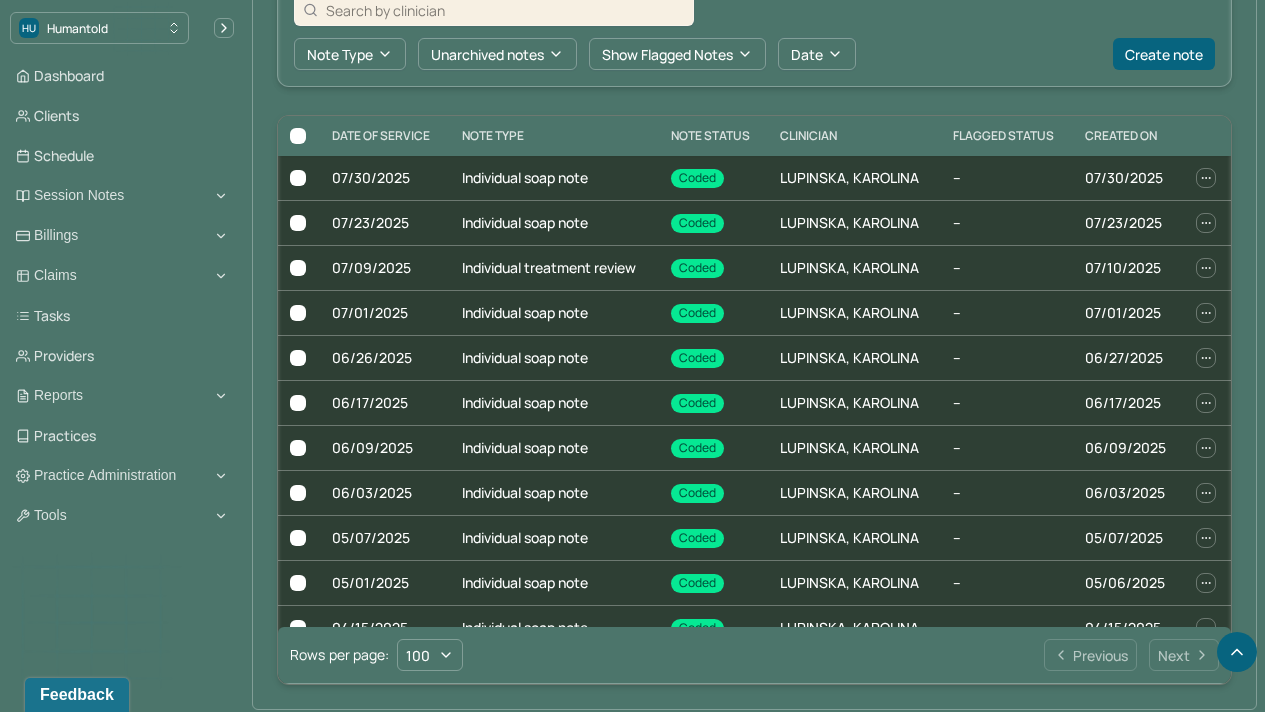 scroll, scrollTop: 672, scrollLeft: 0, axis: vertical 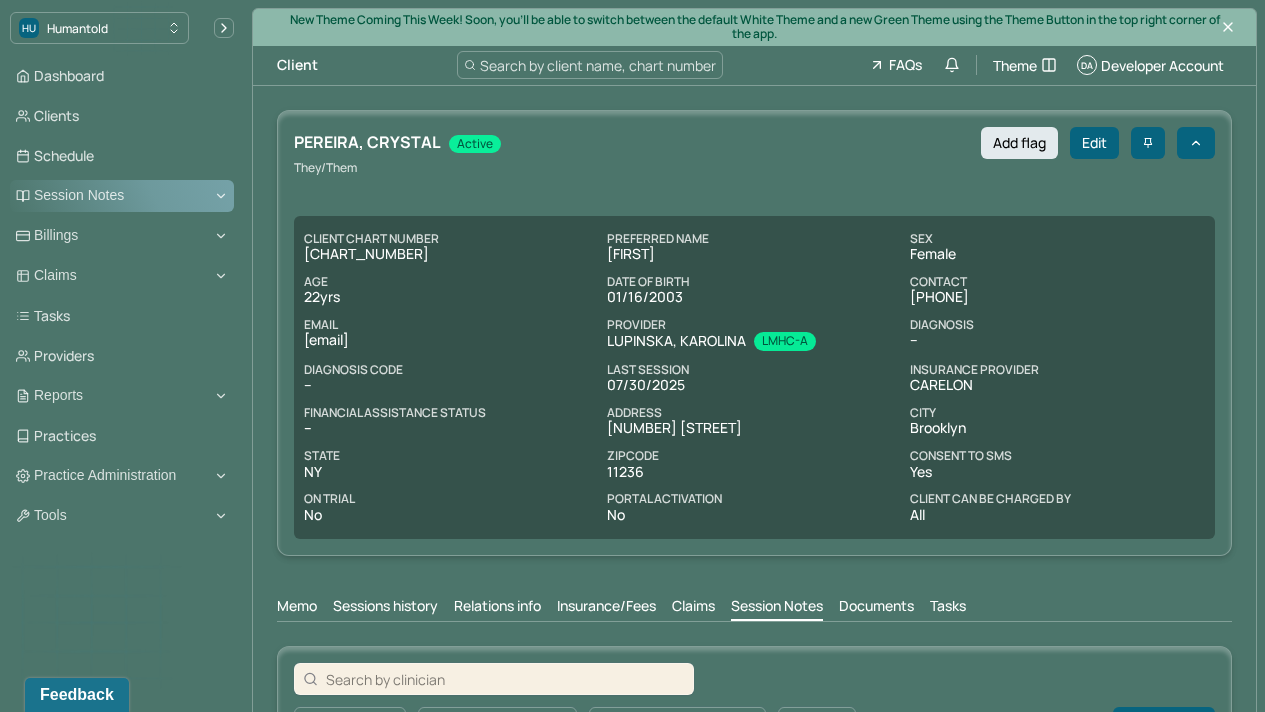 click on "Session Notes" at bounding box center (122, 196) 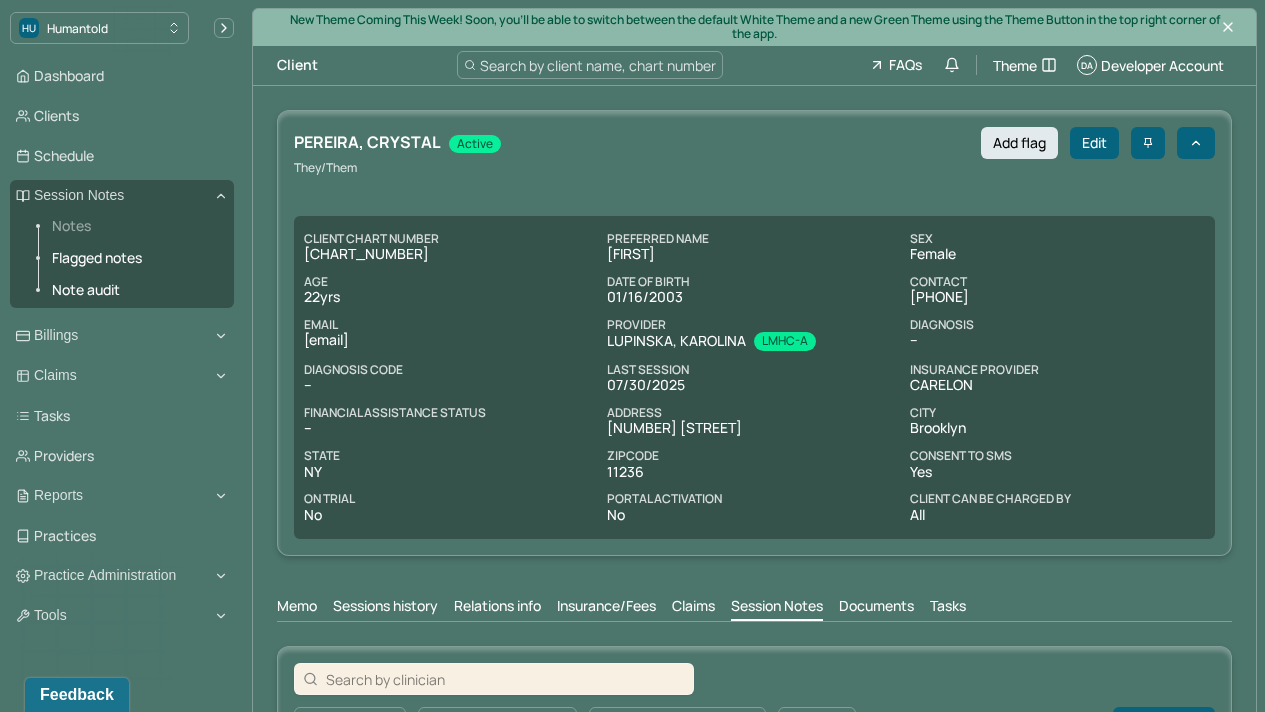 click on "Notes" at bounding box center [135, 226] 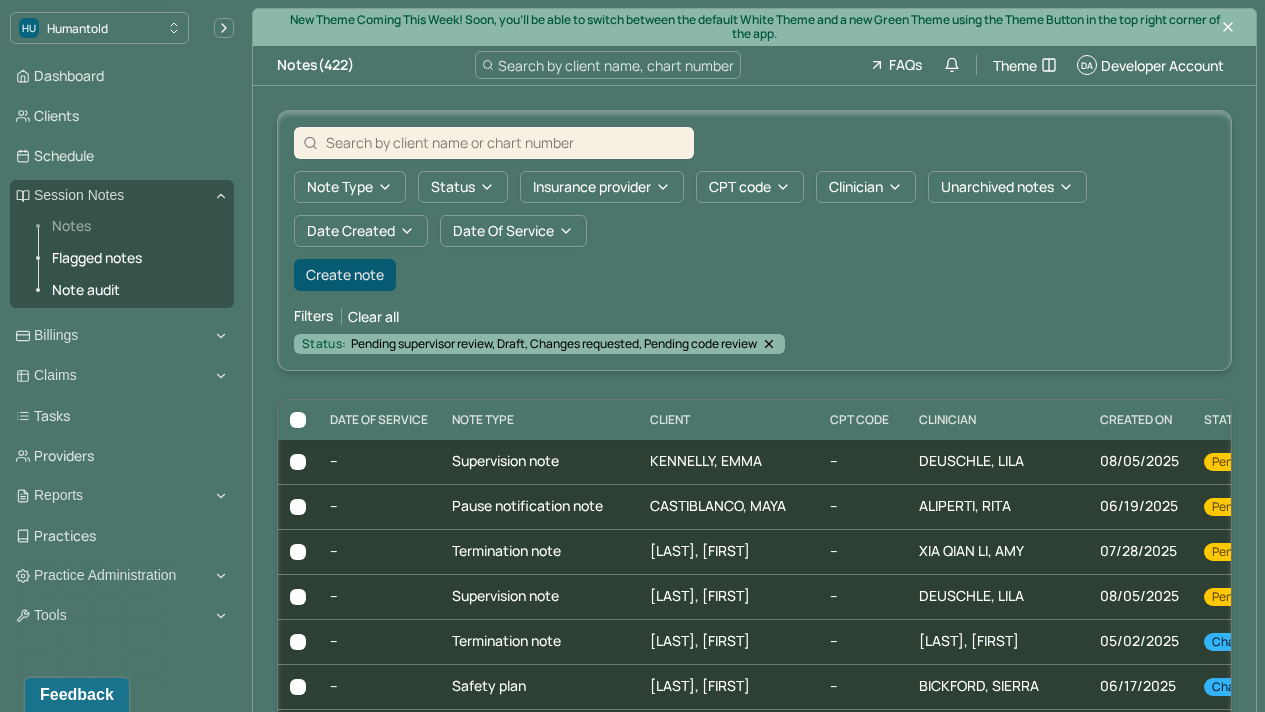 click on "Create note" at bounding box center (345, 275) 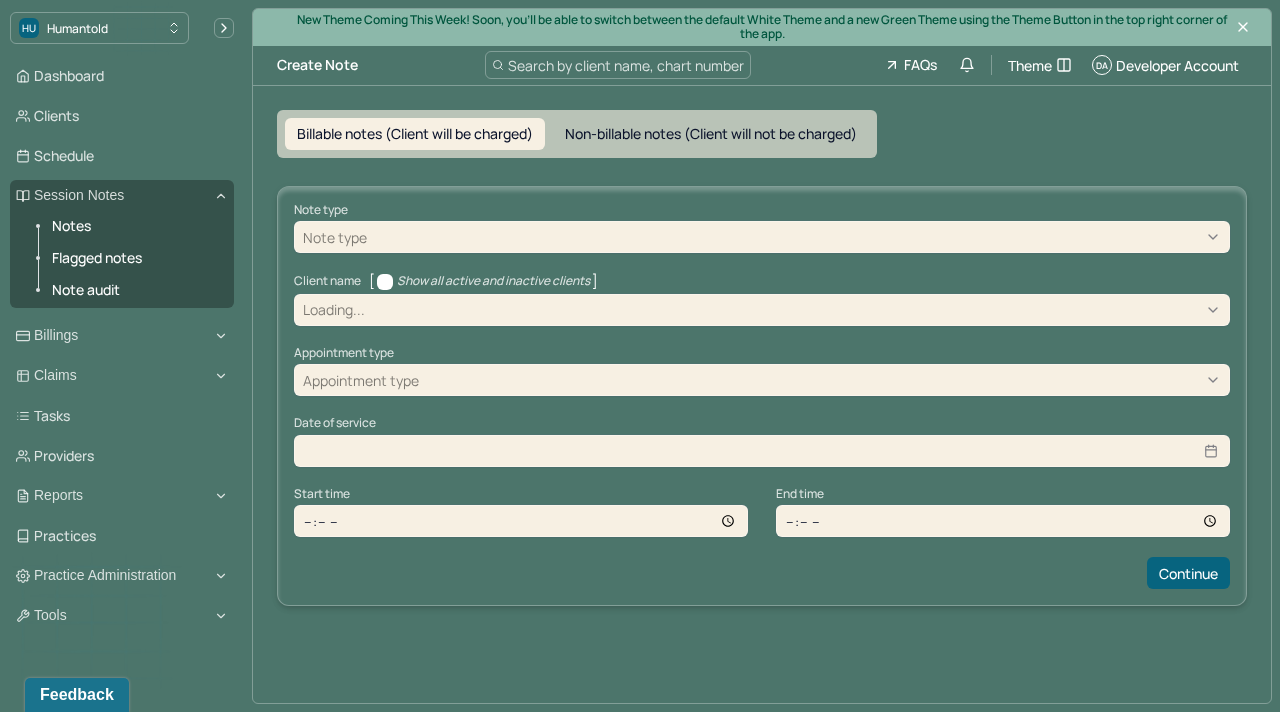 click on "Loading..." at bounding box center [762, 310] 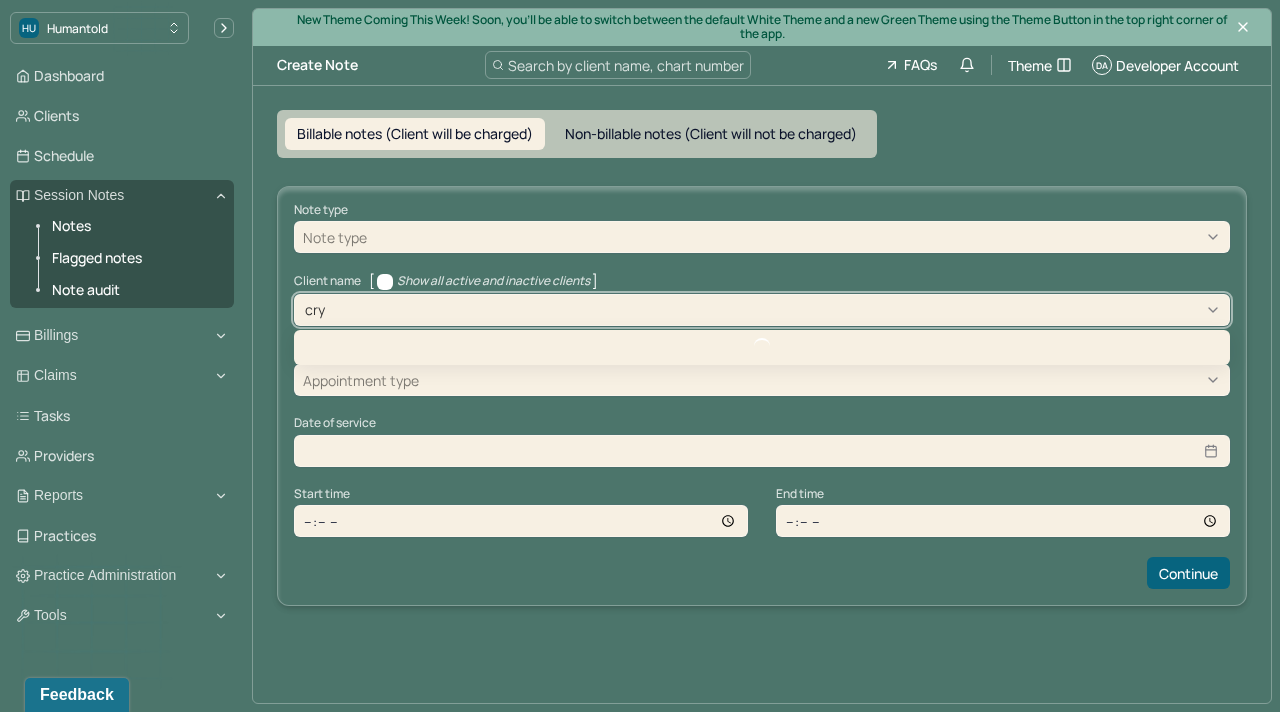 type on "cry" 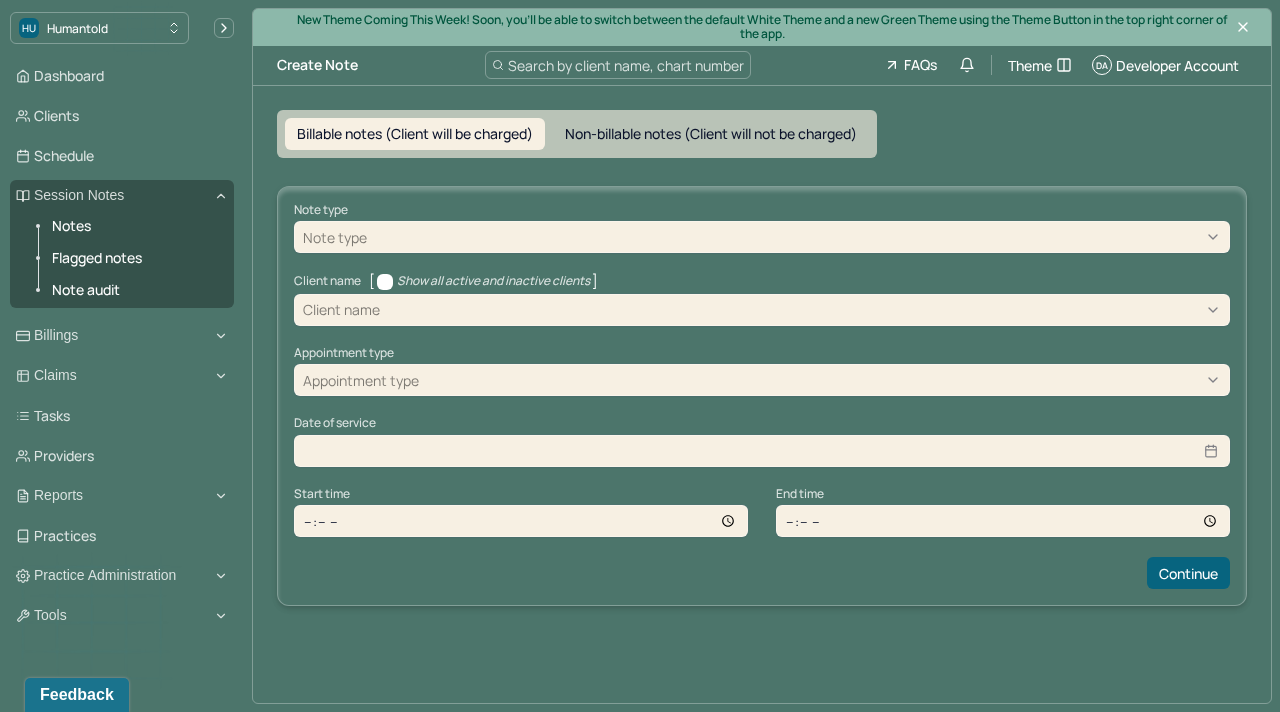 click on "Show all active and inactive clients" at bounding box center (385, 282) 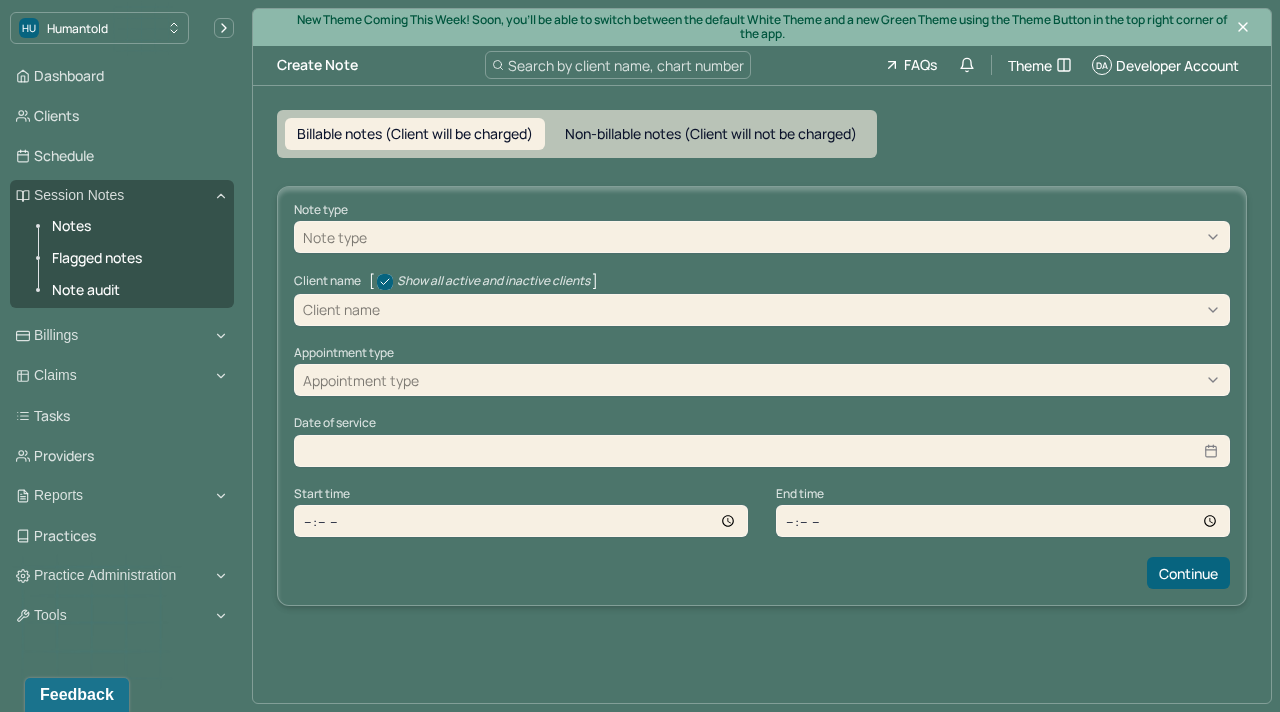 checkbox on "true" 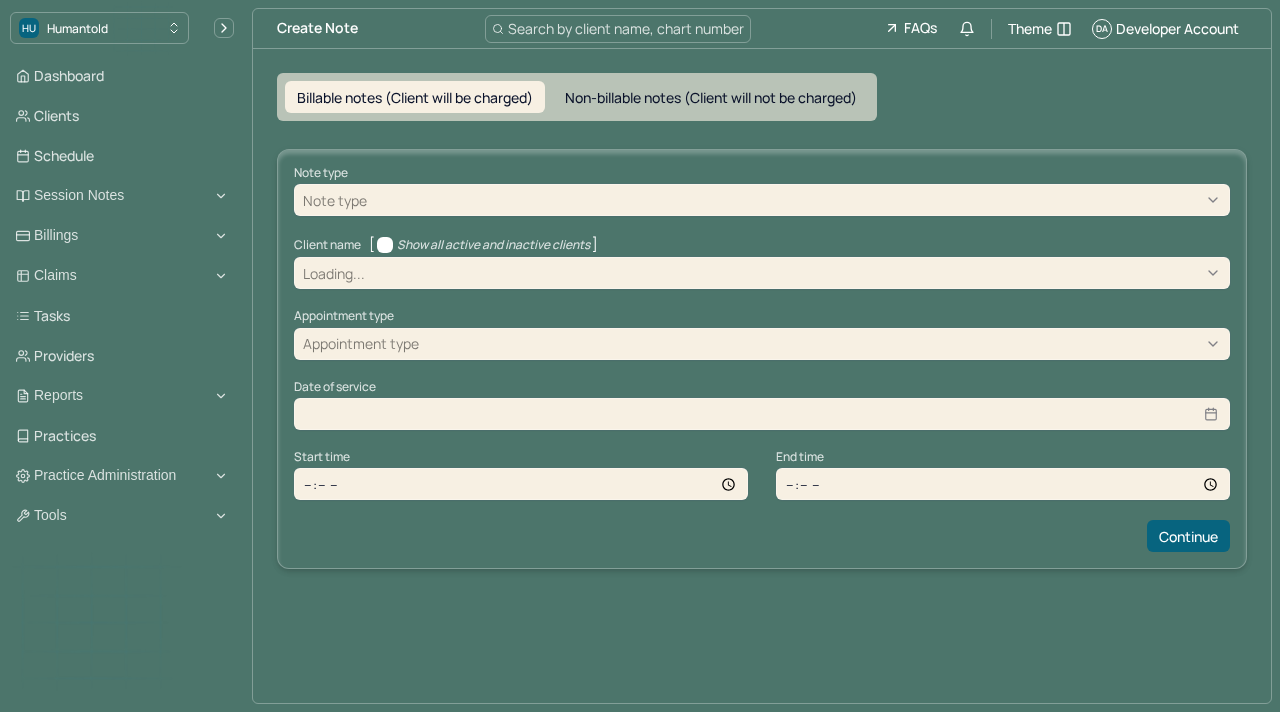 scroll, scrollTop: 0, scrollLeft: 0, axis: both 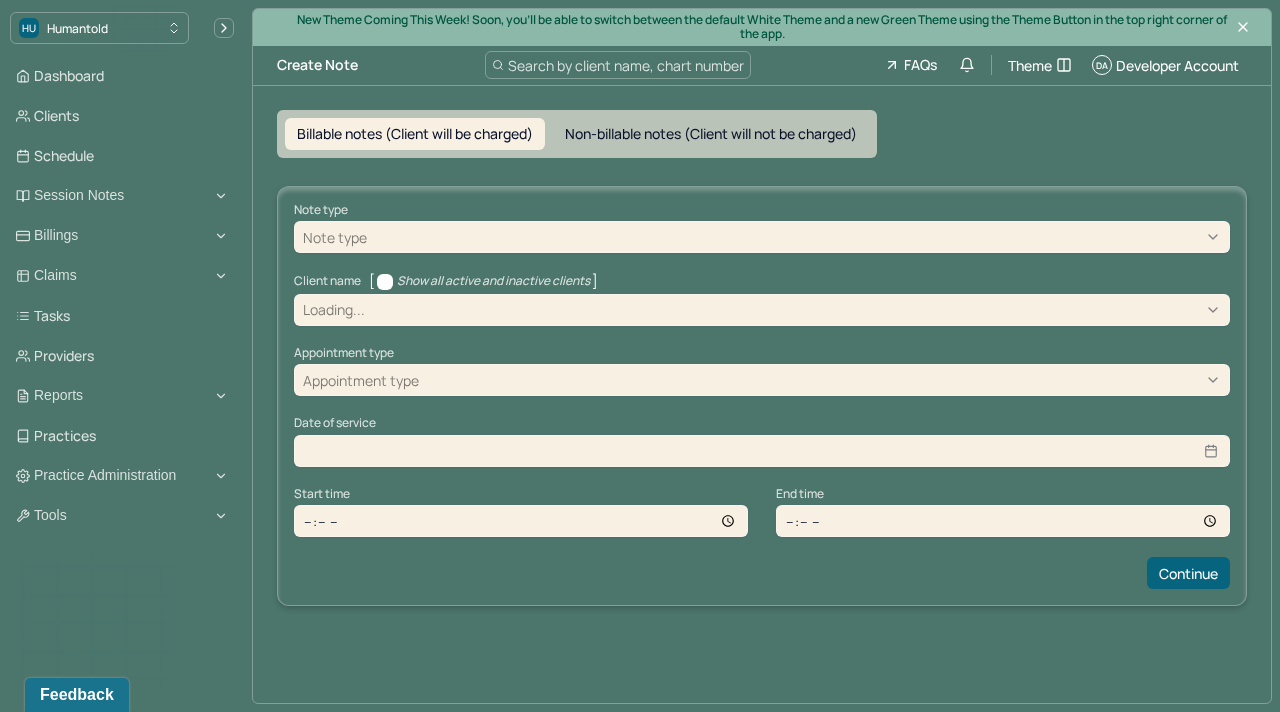 click at bounding box center (795, 309) 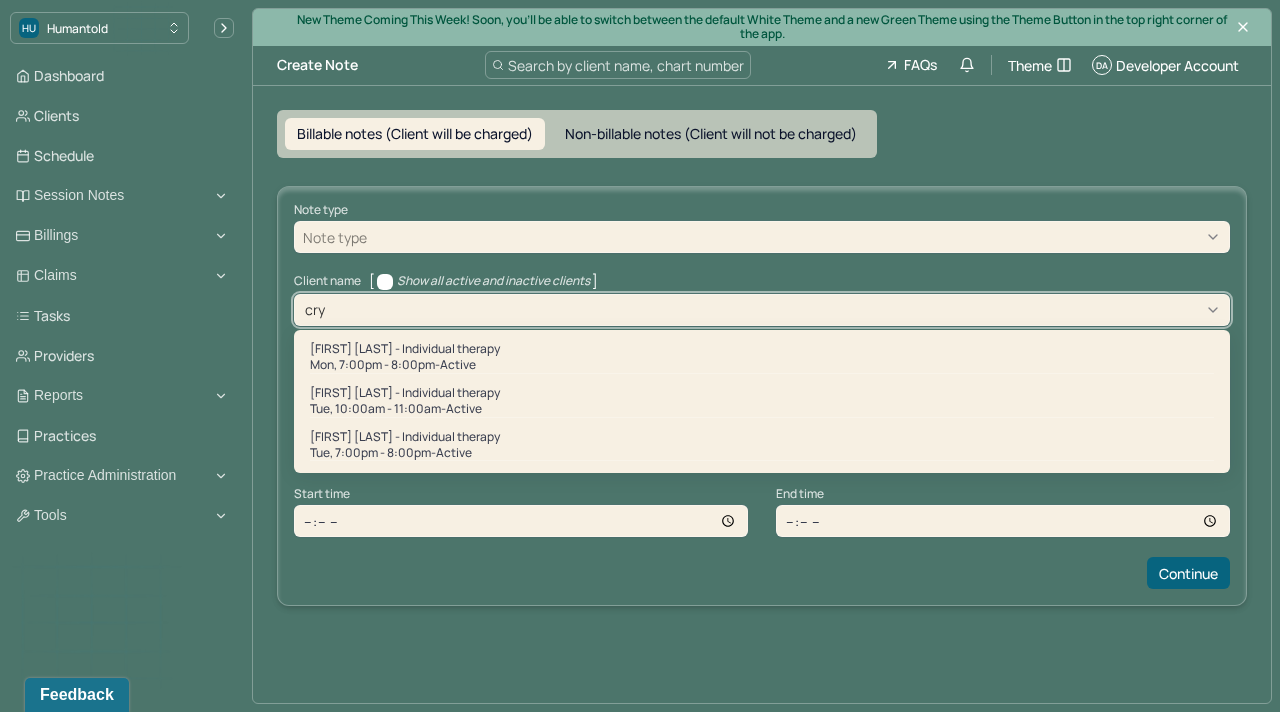 type on "cry" 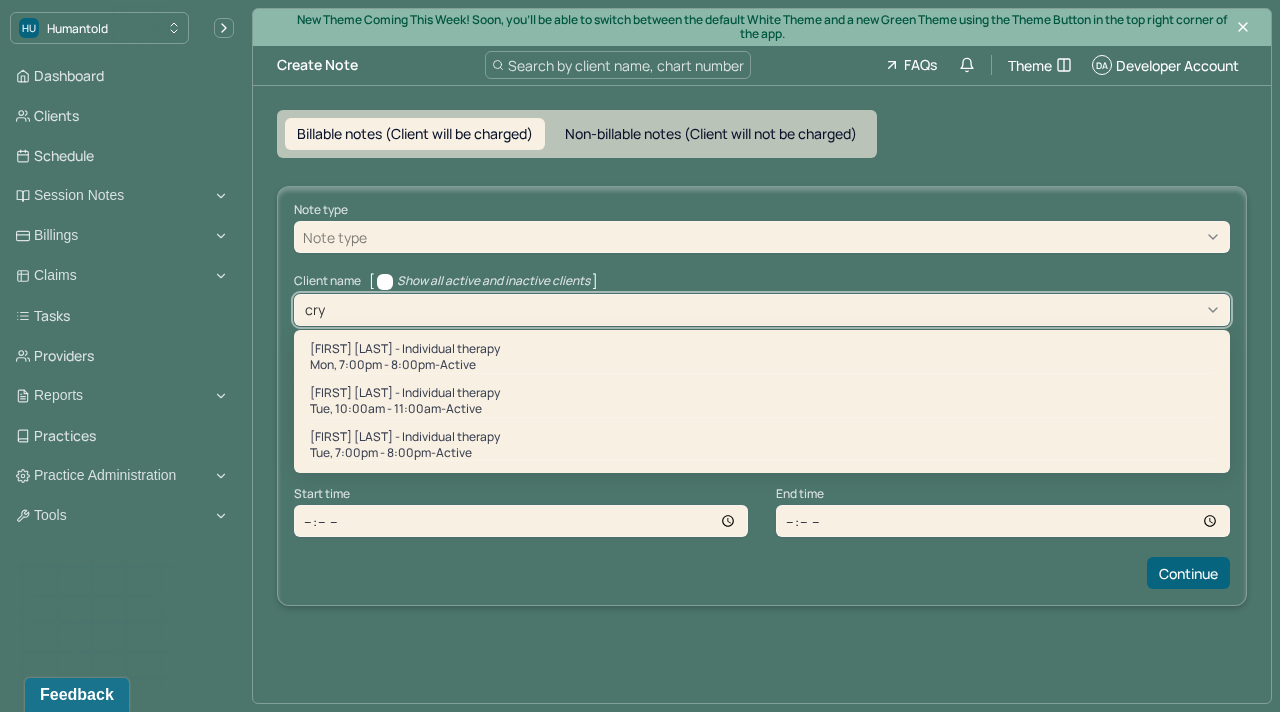 type 